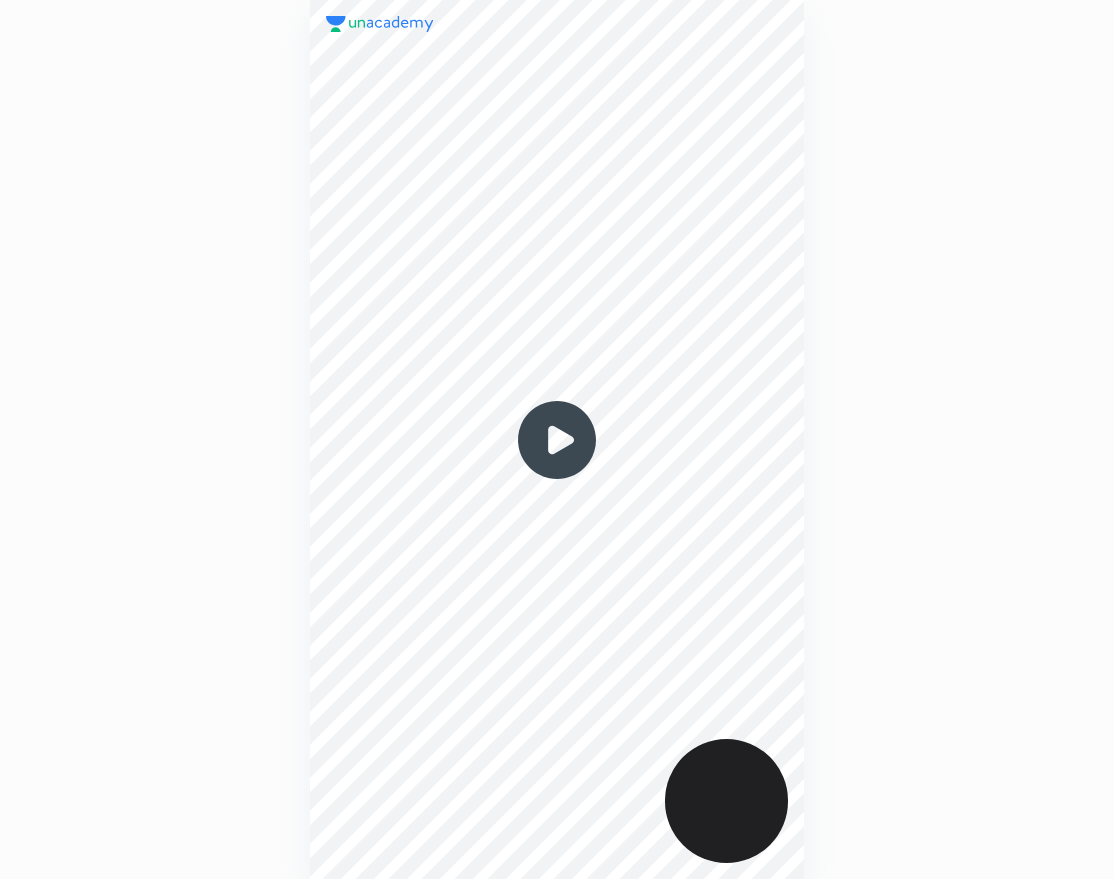 scroll, scrollTop: 0, scrollLeft: 0, axis: both 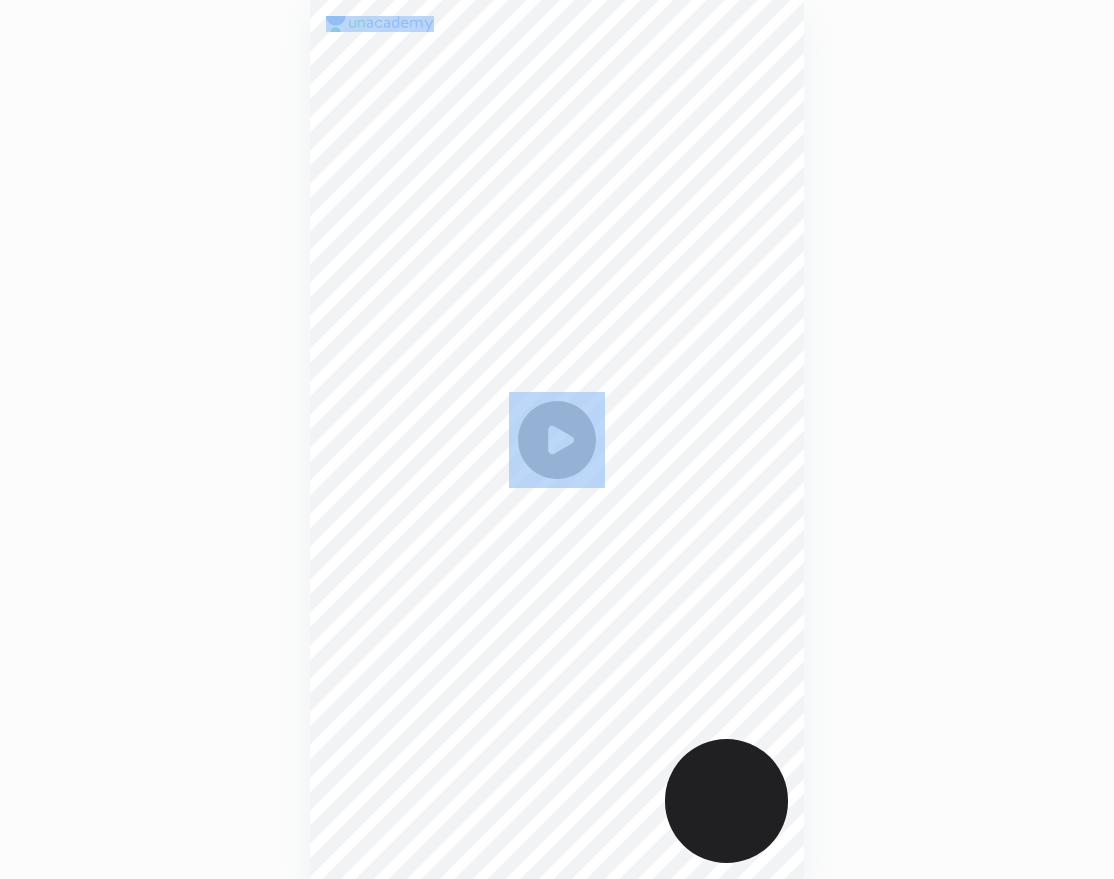 drag, startPoint x: 724, startPoint y: 841, endPoint x: 720, endPoint y: 918, distance: 77.10383 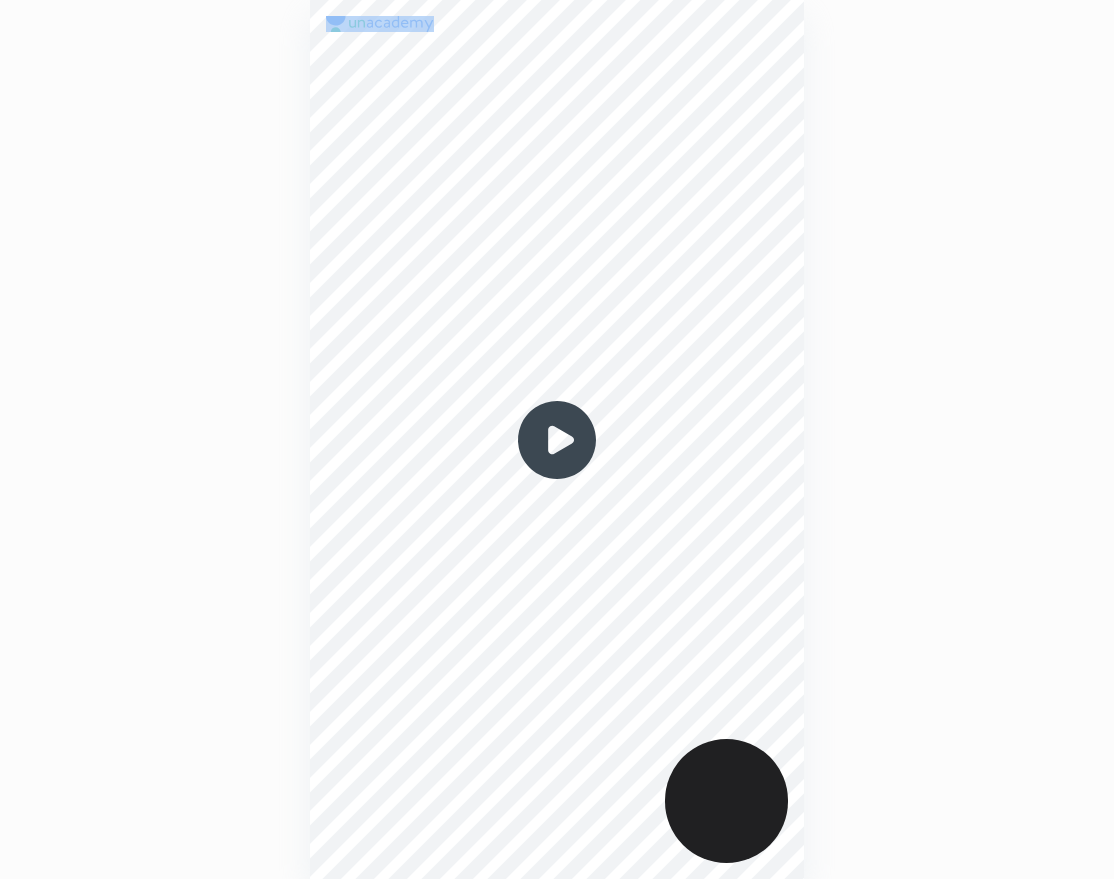 click at bounding box center (557, 440) 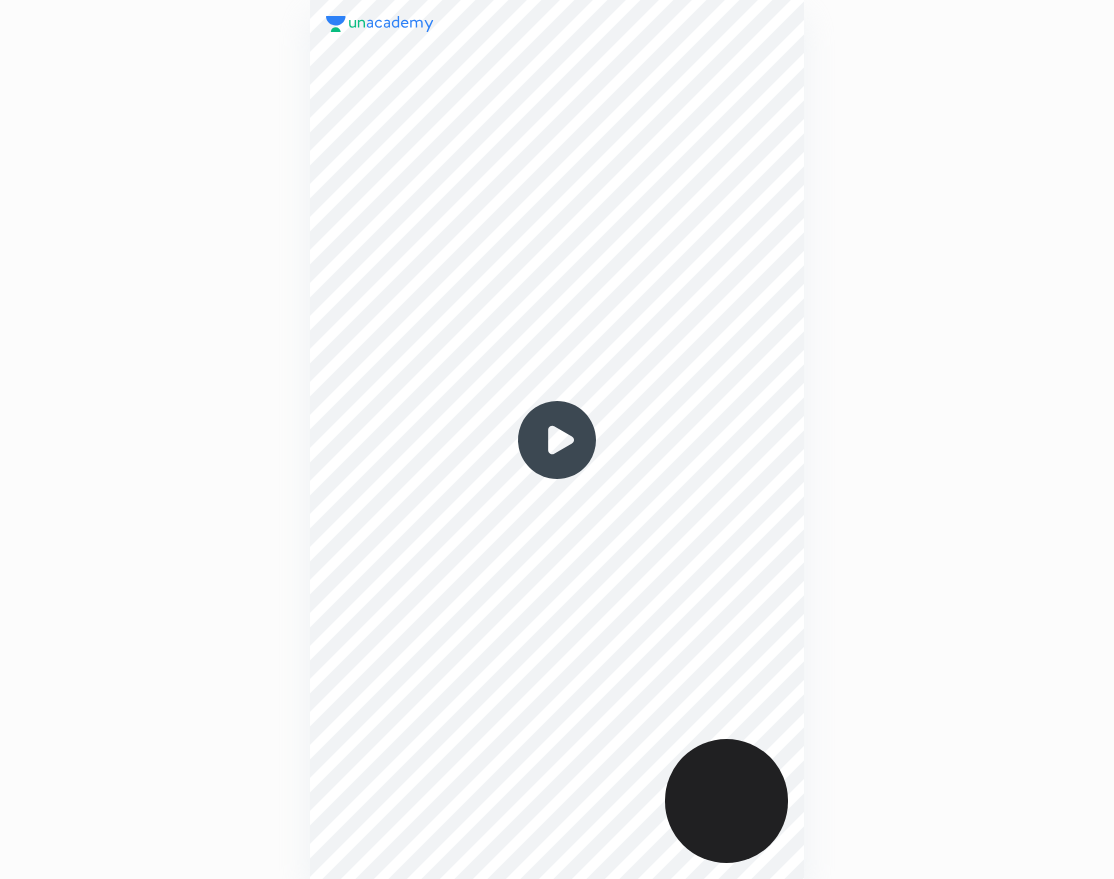 scroll, scrollTop: 0, scrollLeft: 0, axis: both 